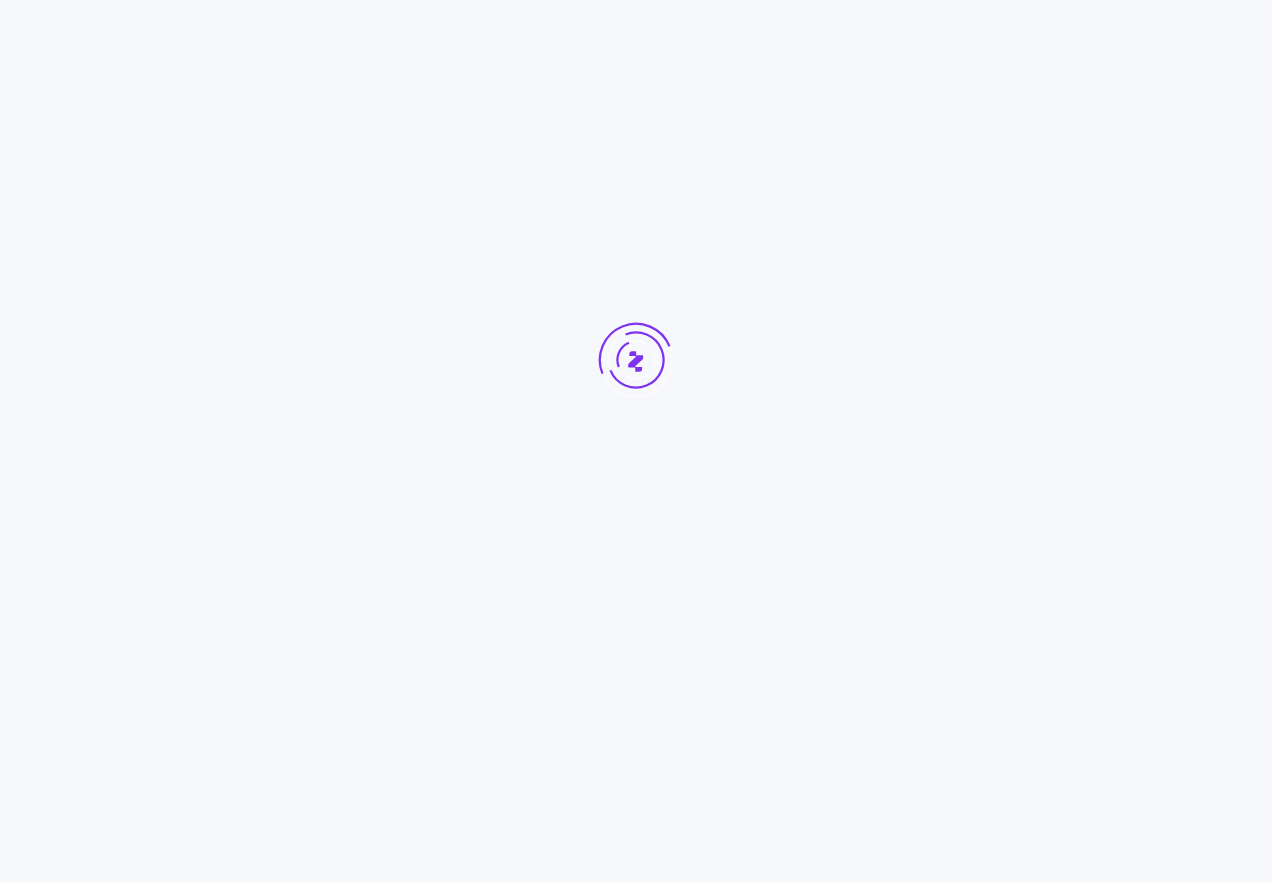 scroll, scrollTop: 0, scrollLeft: 0, axis: both 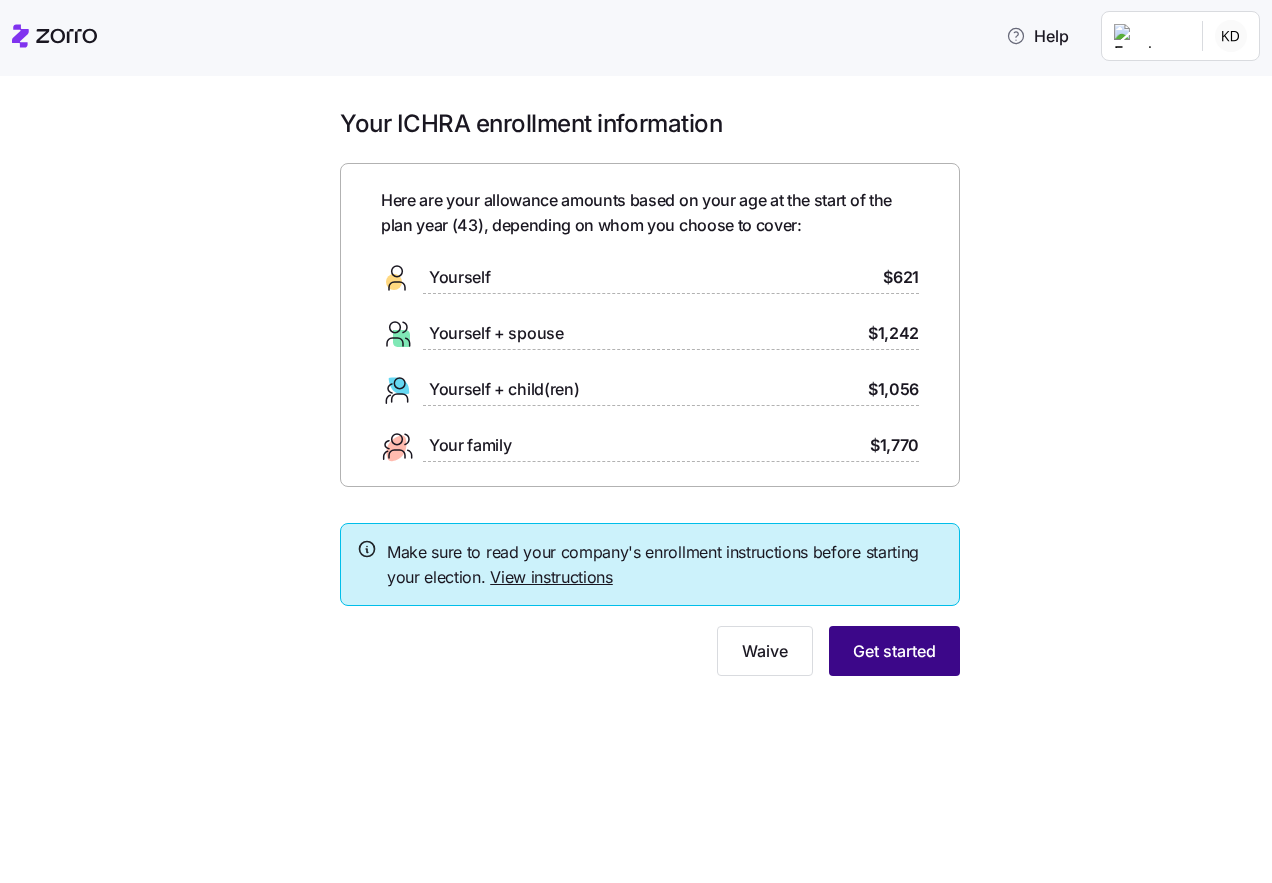 click on "Get started" at bounding box center (894, 651) 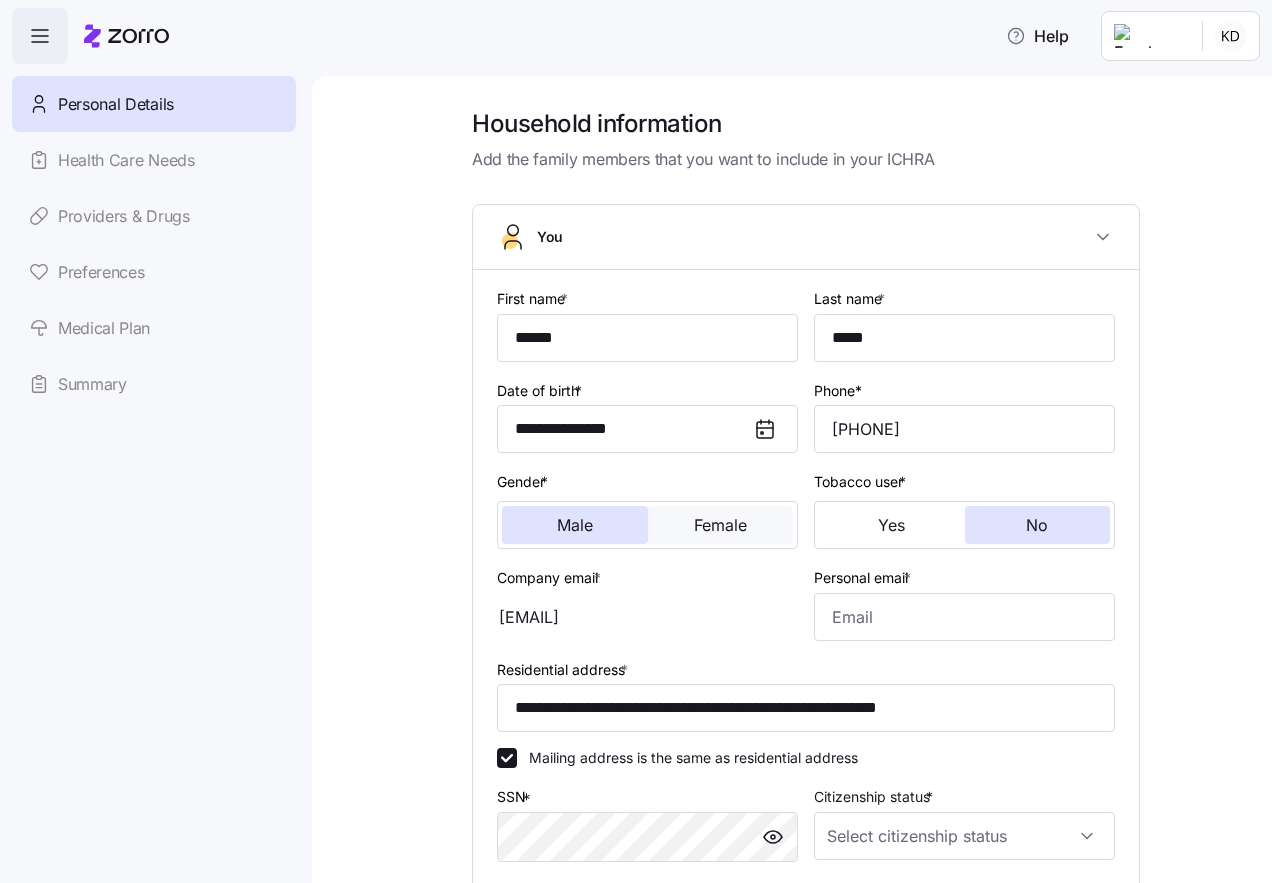 click on "Female" at bounding box center (720, 525) 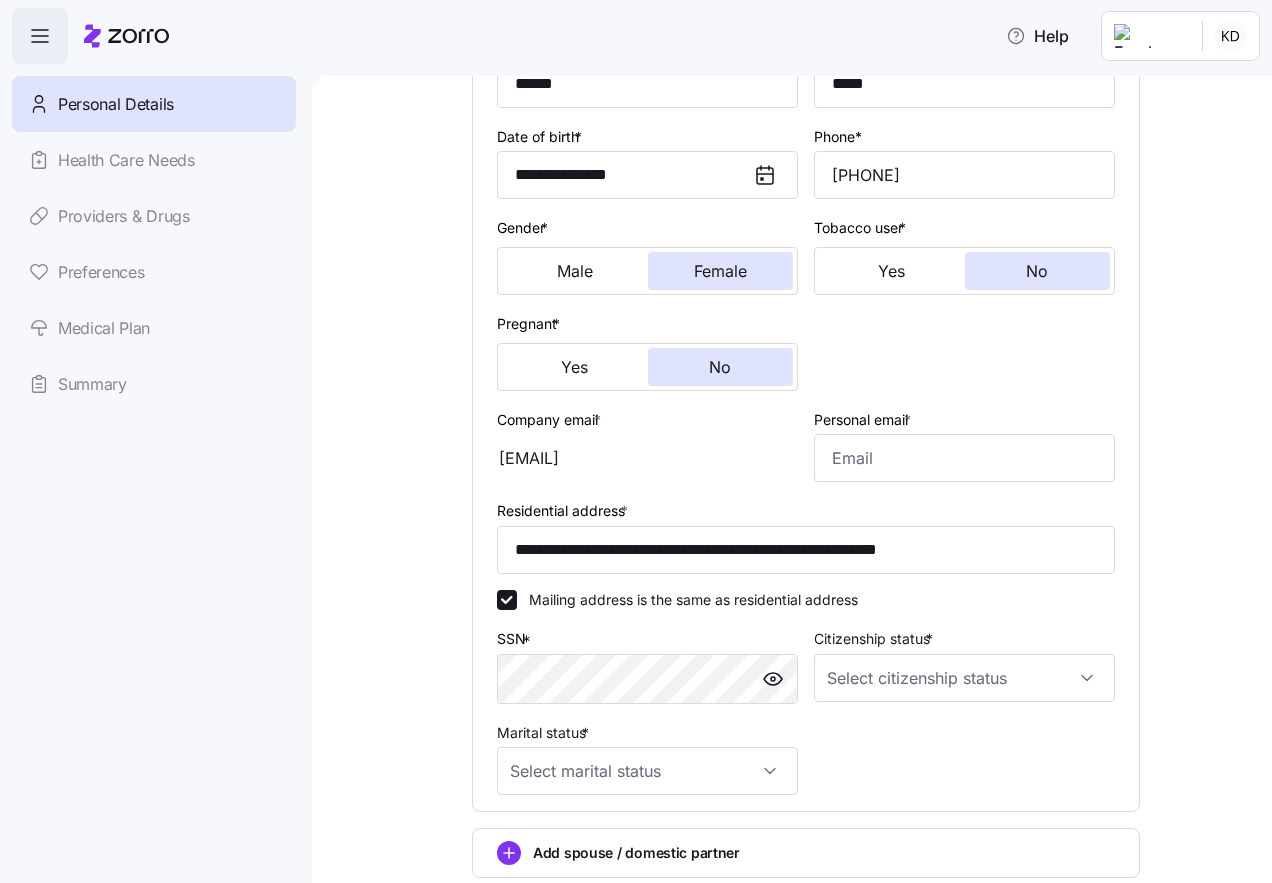 scroll, scrollTop: 300, scrollLeft: 0, axis: vertical 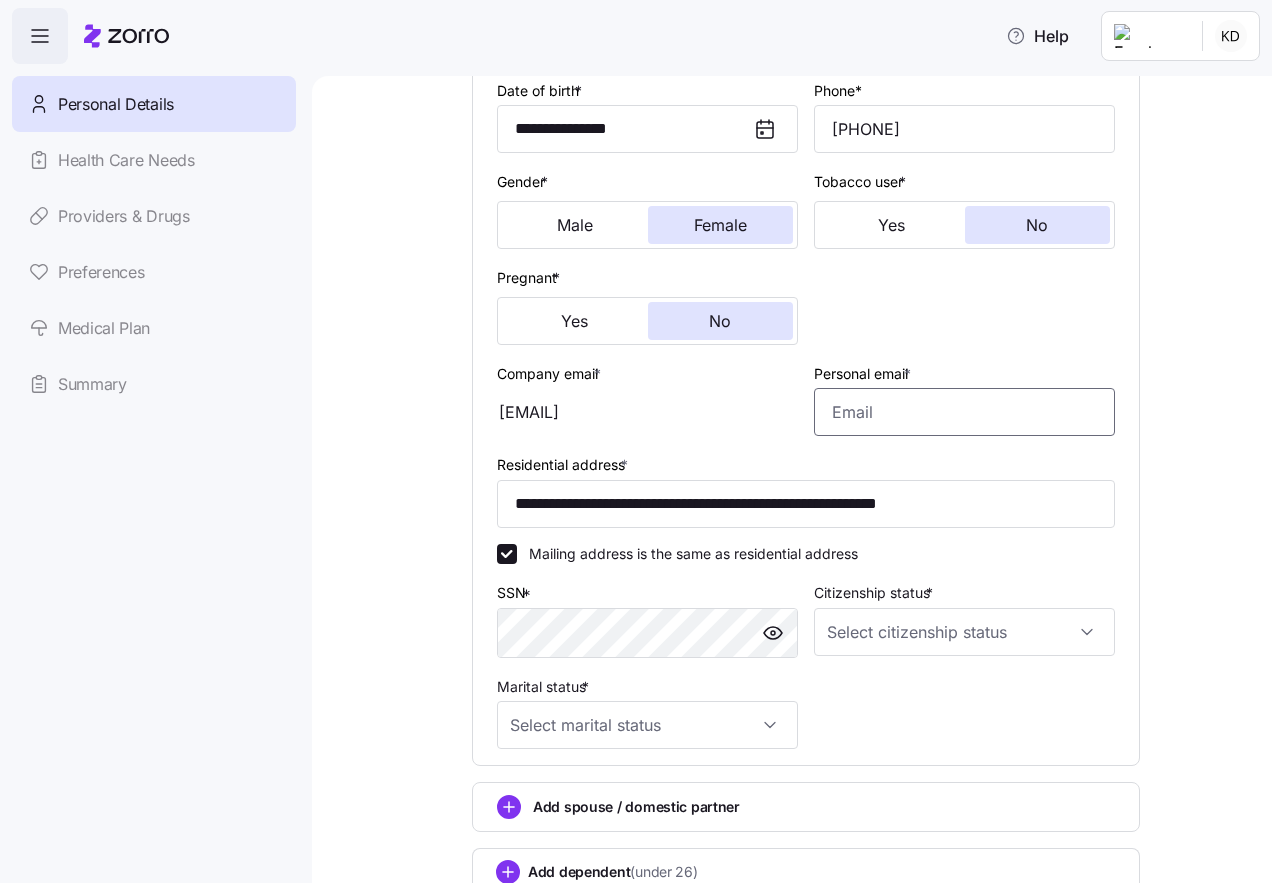 click on "Personal email  *" at bounding box center [964, 412] 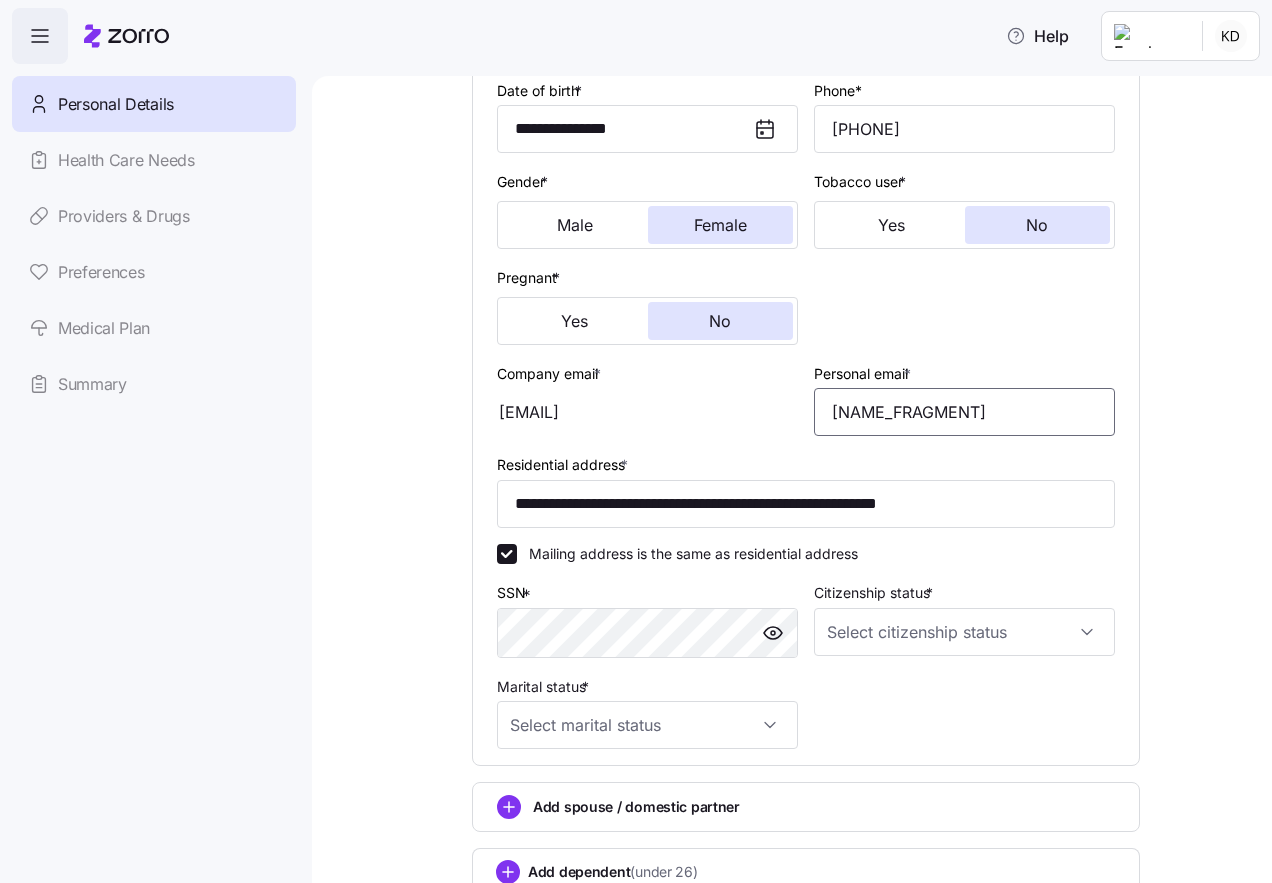 type on "K" 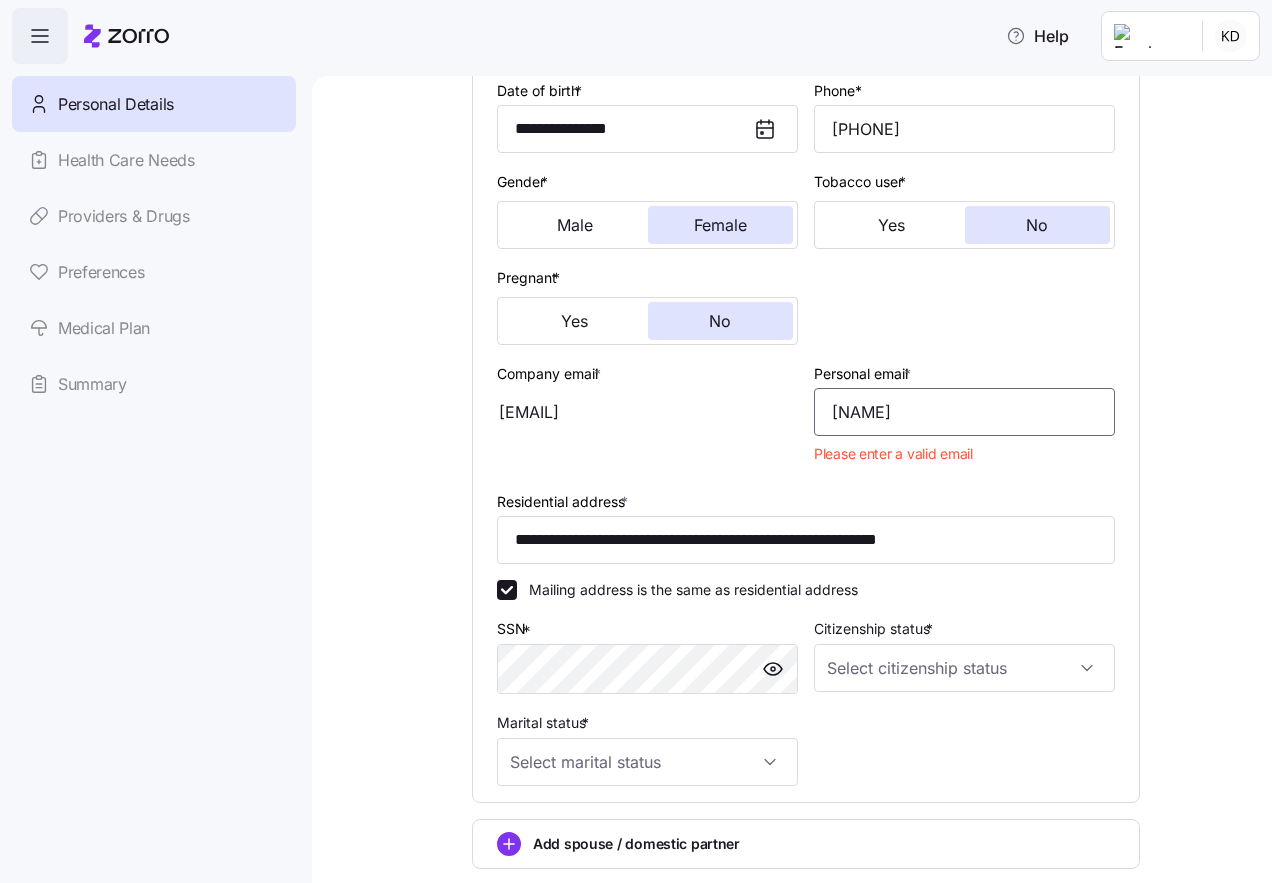 type on "[EMAIL]" 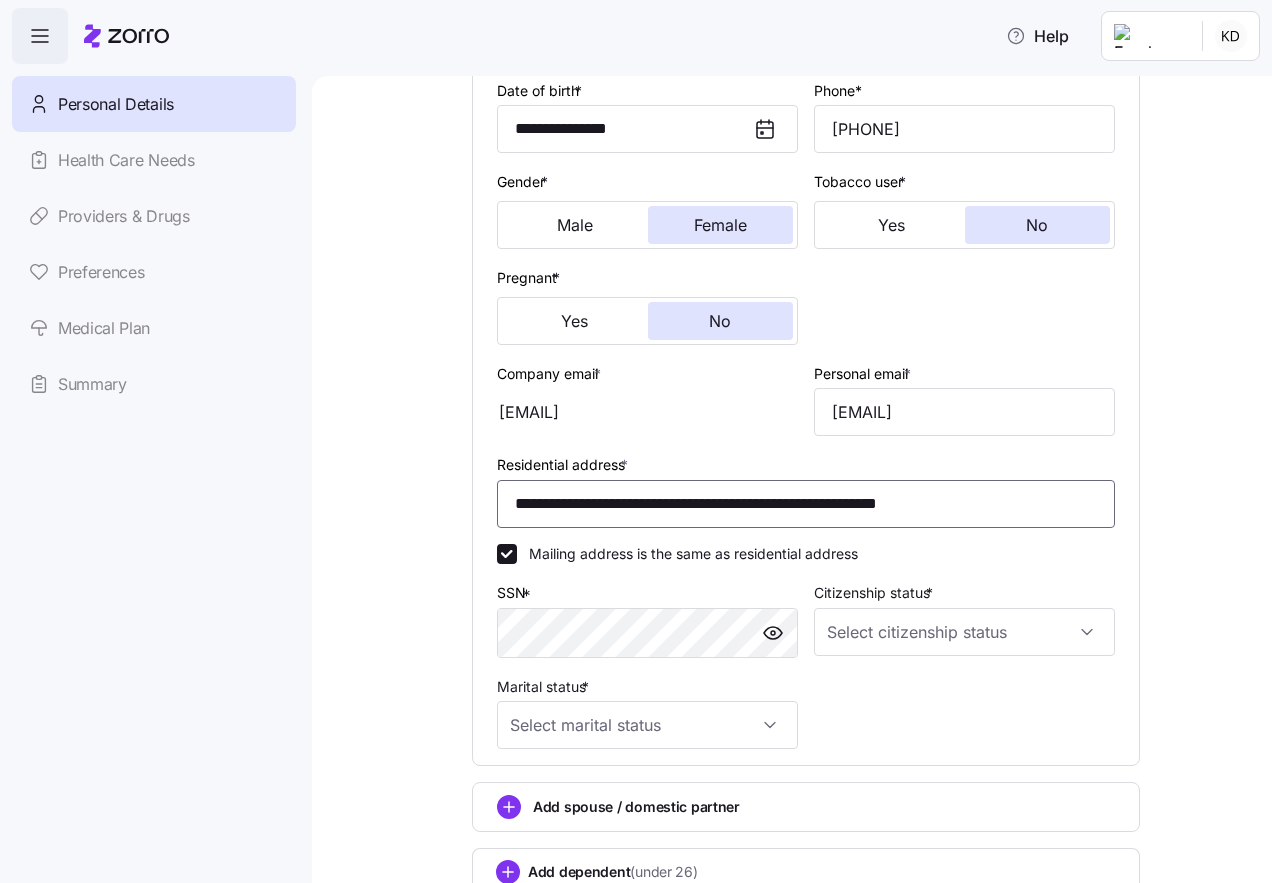 drag, startPoint x: 545, startPoint y: 500, endPoint x: 430, endPoint y: 515, distance: 115.97414 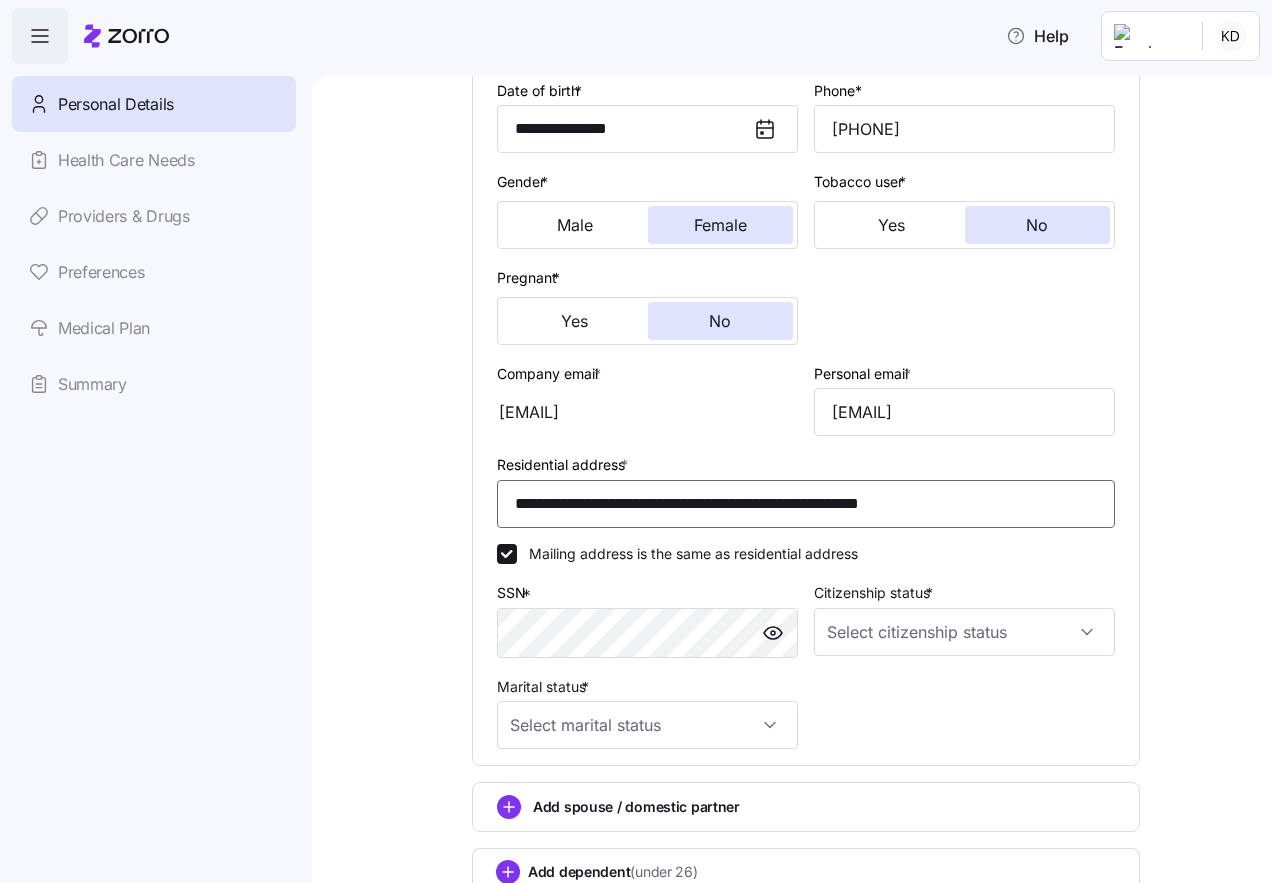click on "**********" at bounding box center (806, 504) 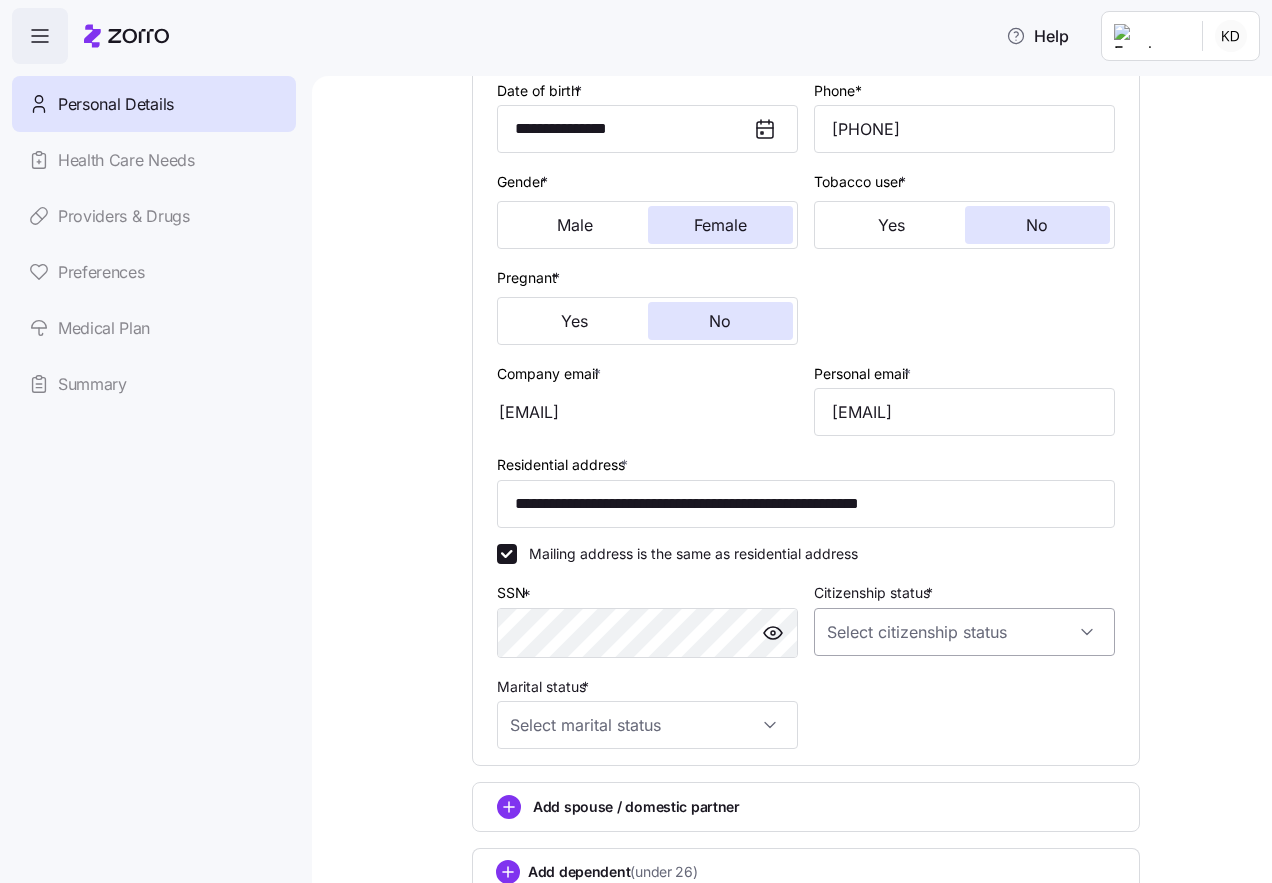 click on "Citizenship status  *" at bounding box center [964, 632] 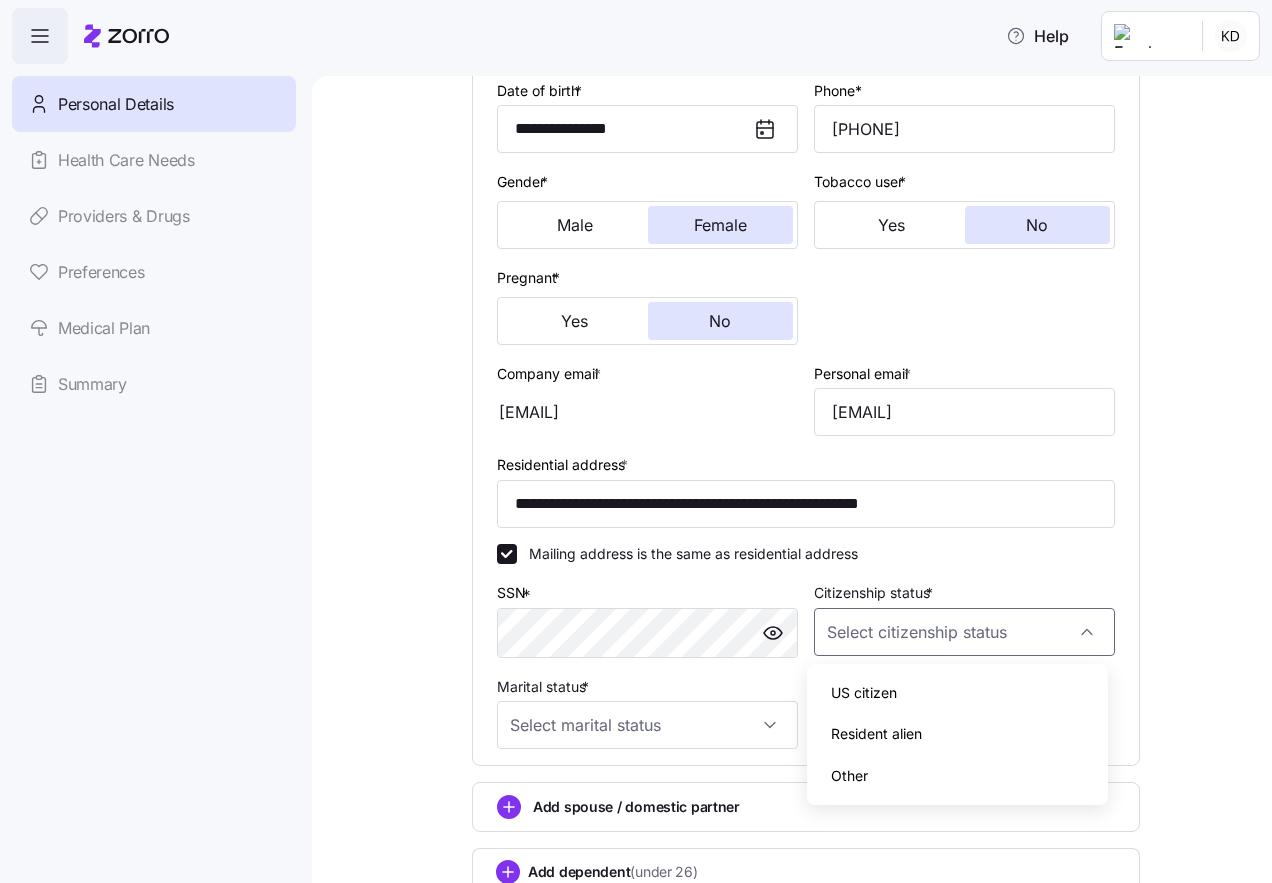 click on "US citizen" at bounding box center [957, 693] 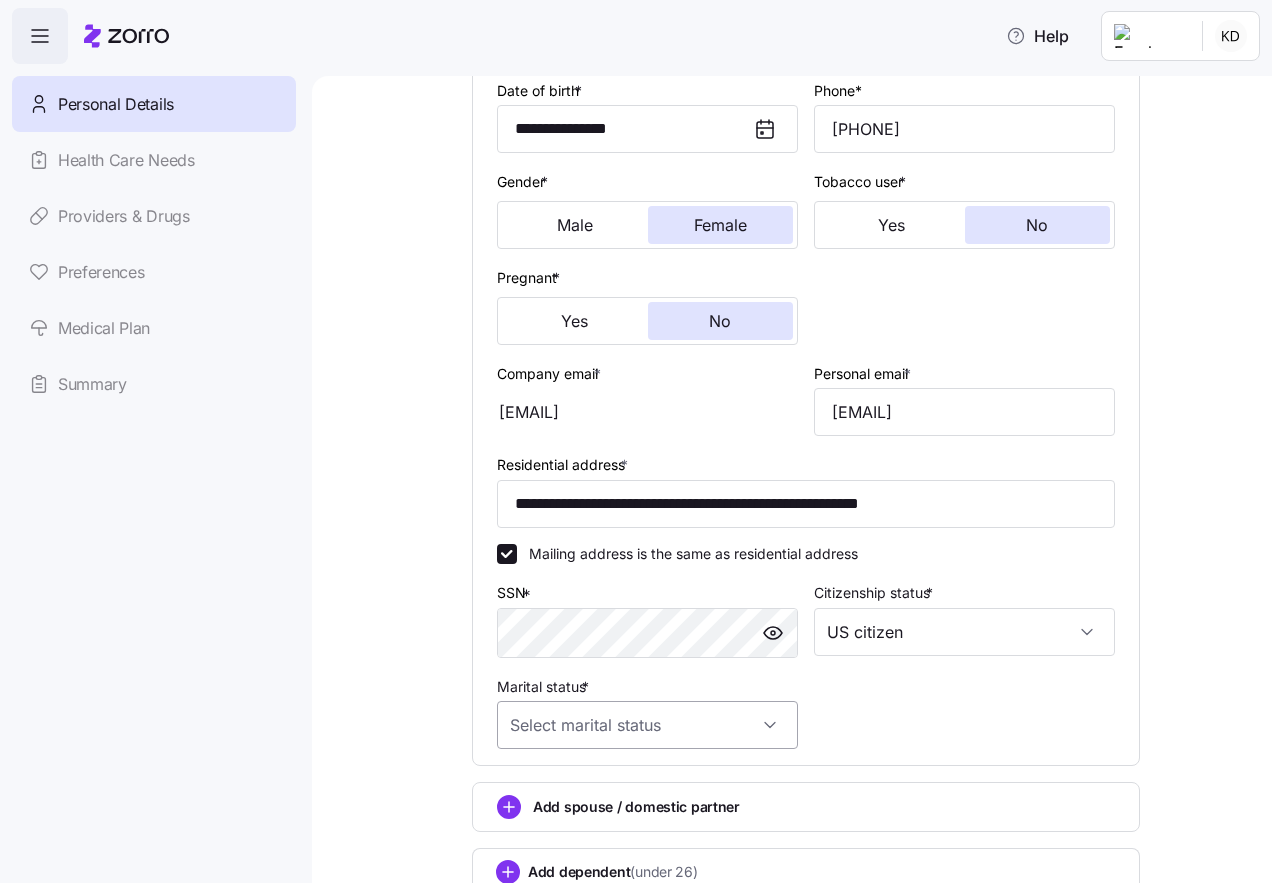 click on "Marital status  *" at bounding box center (647, 725) 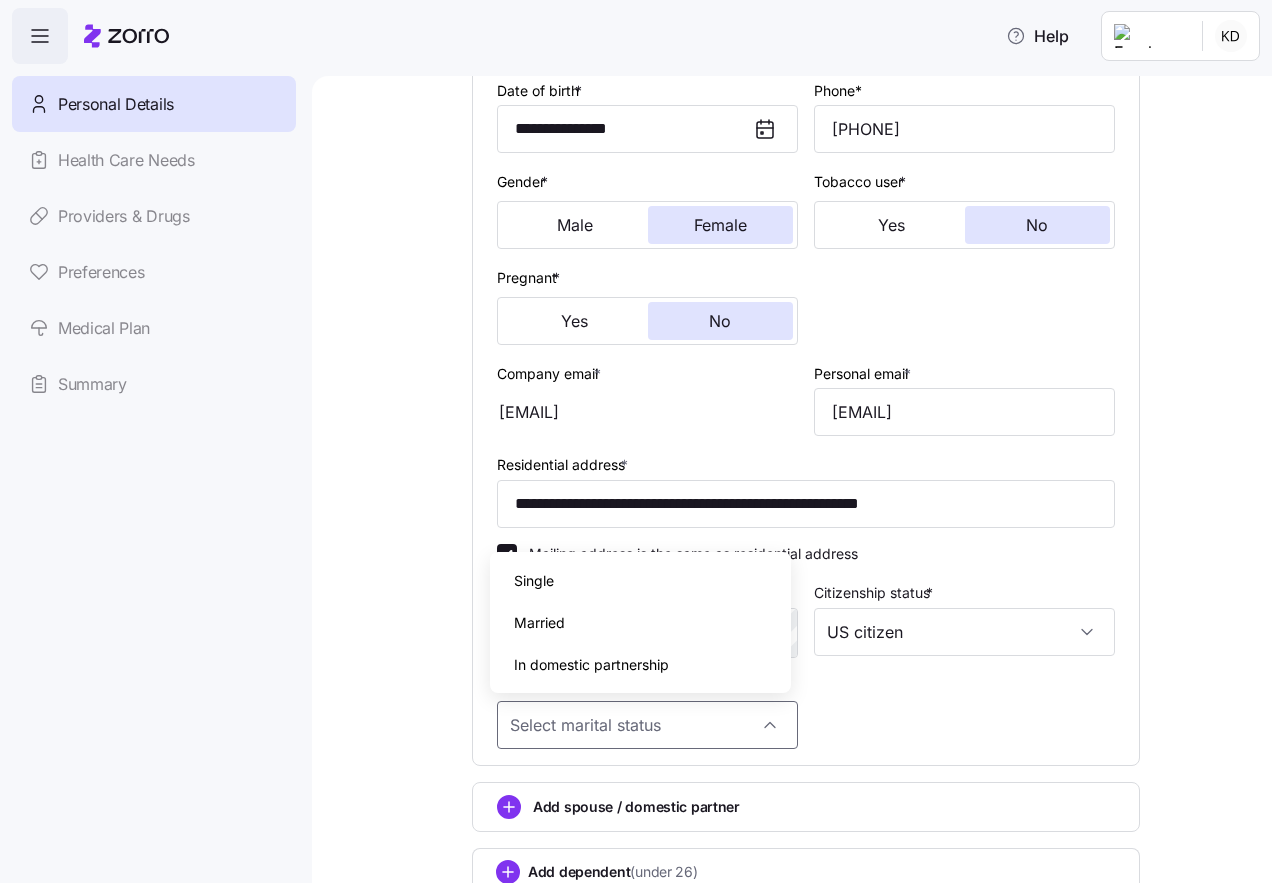 click on "Single" at bounding box center (640, 581) 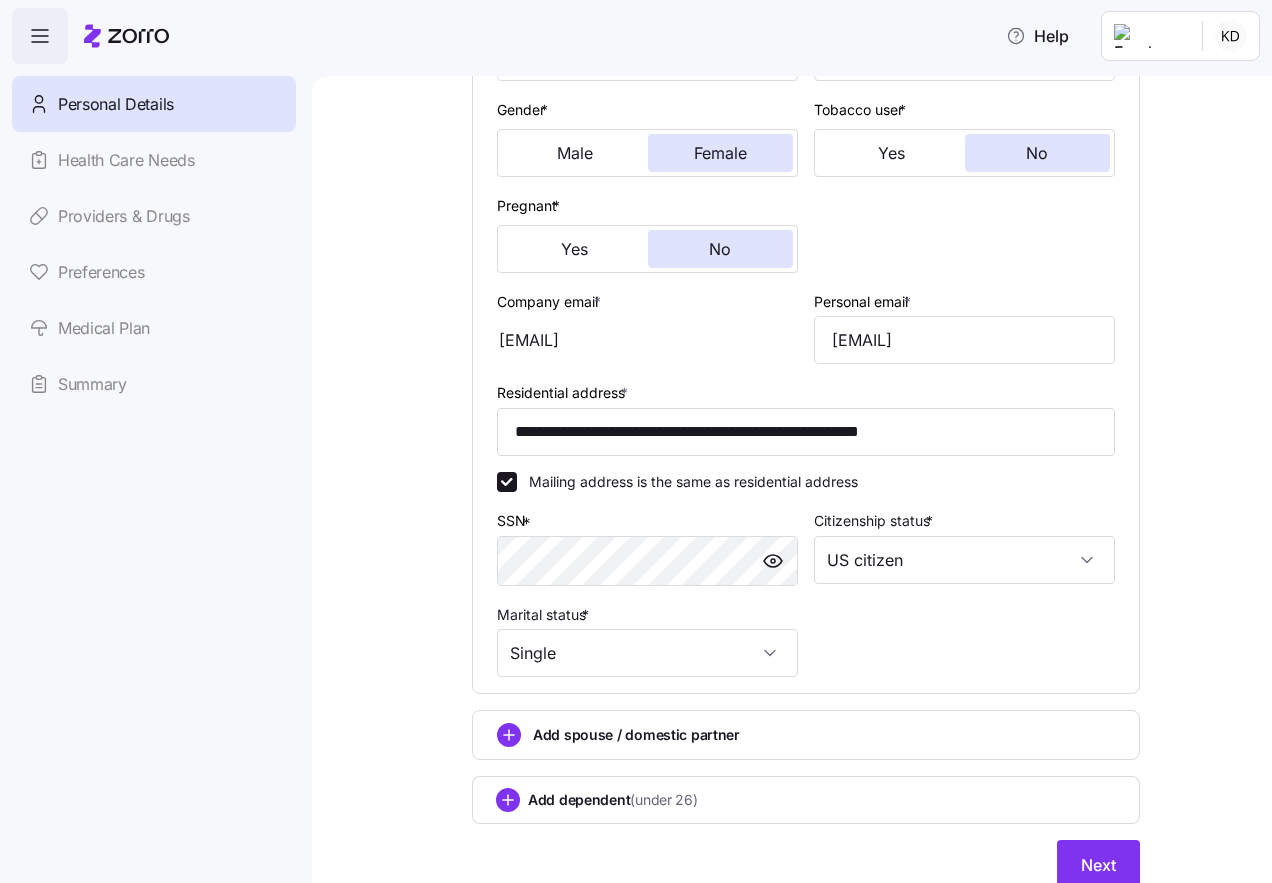 scroll, scrollTop: 451, scrollLeft: 0, axis: vertical 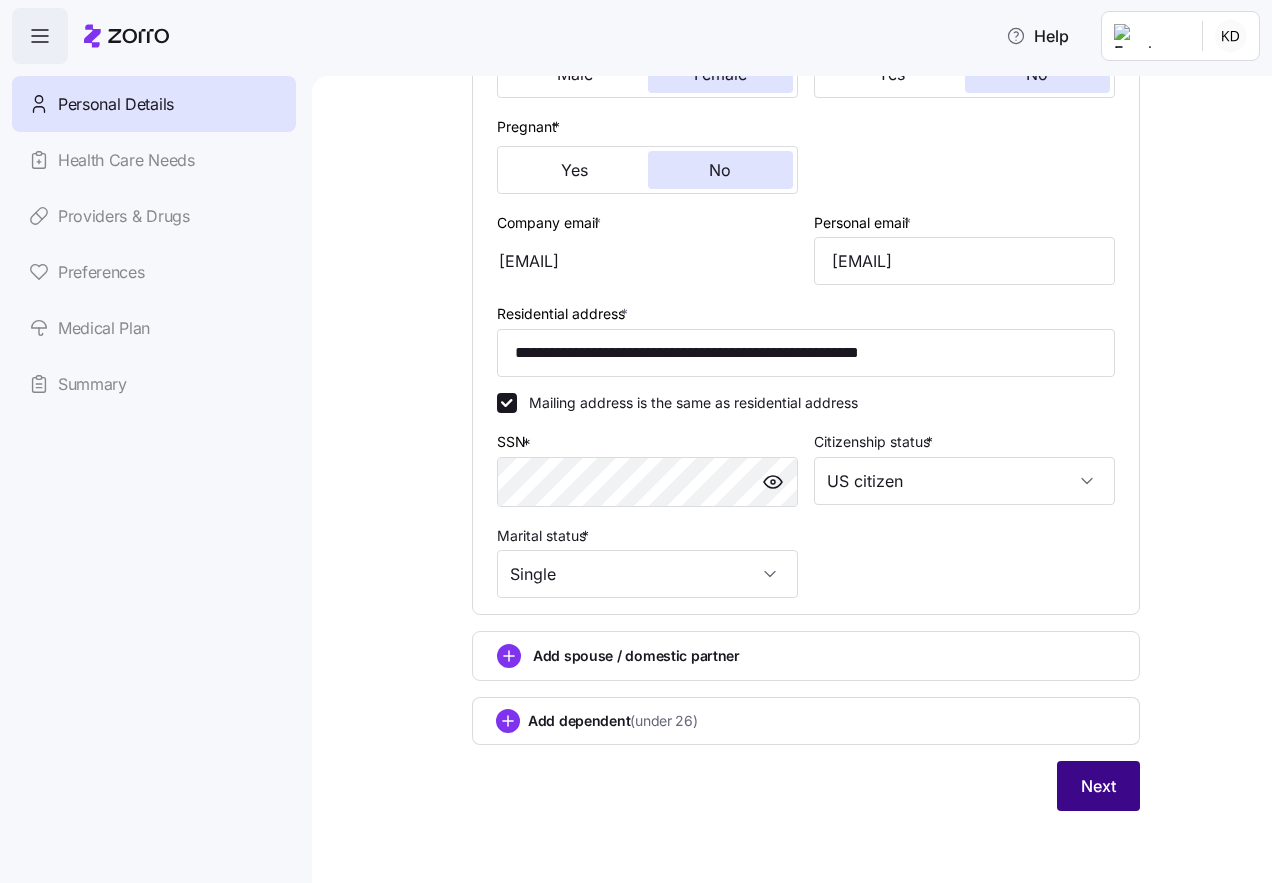 click on "Next" at bounding box center (1098, 786) 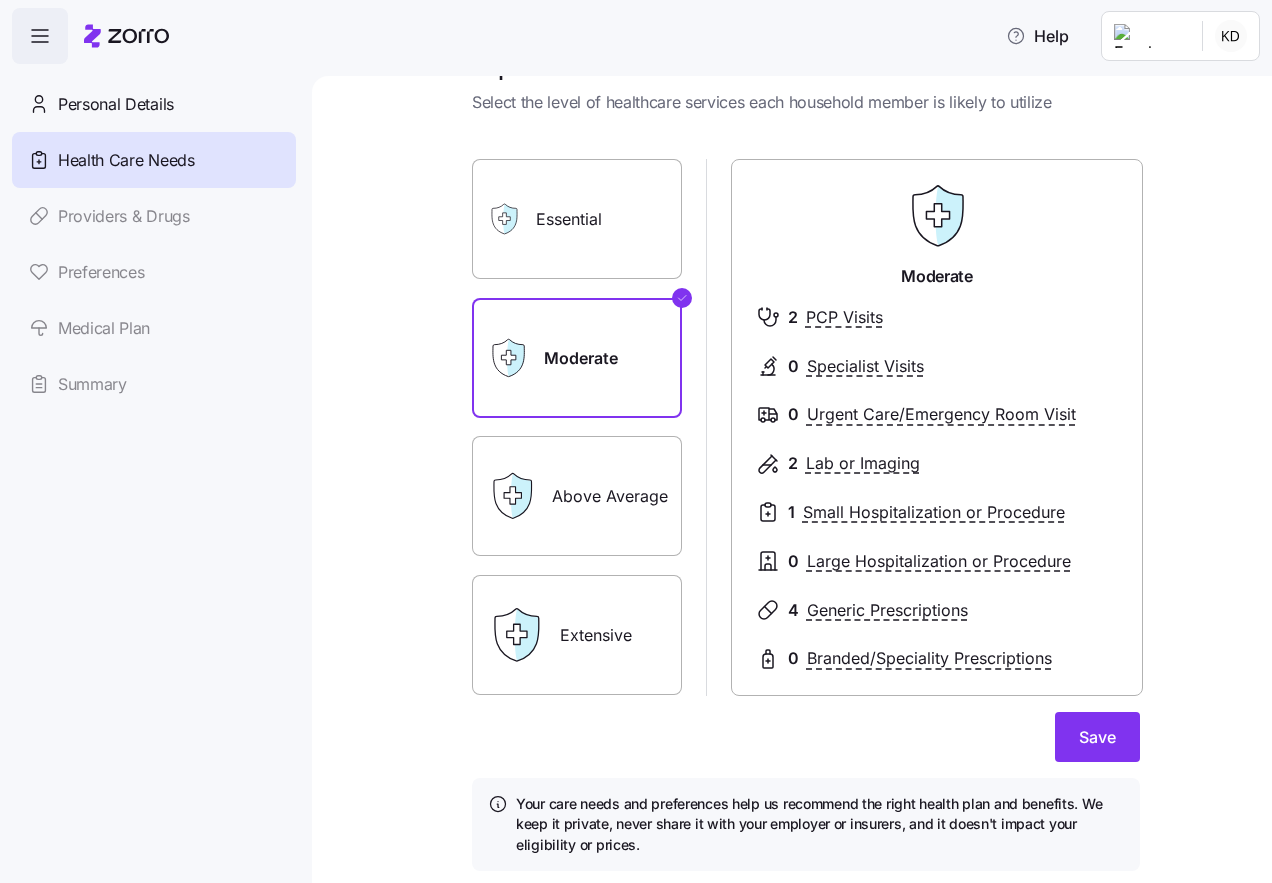 scroll, scrollTop: 117, scrollLeft: 0, axis: vertical 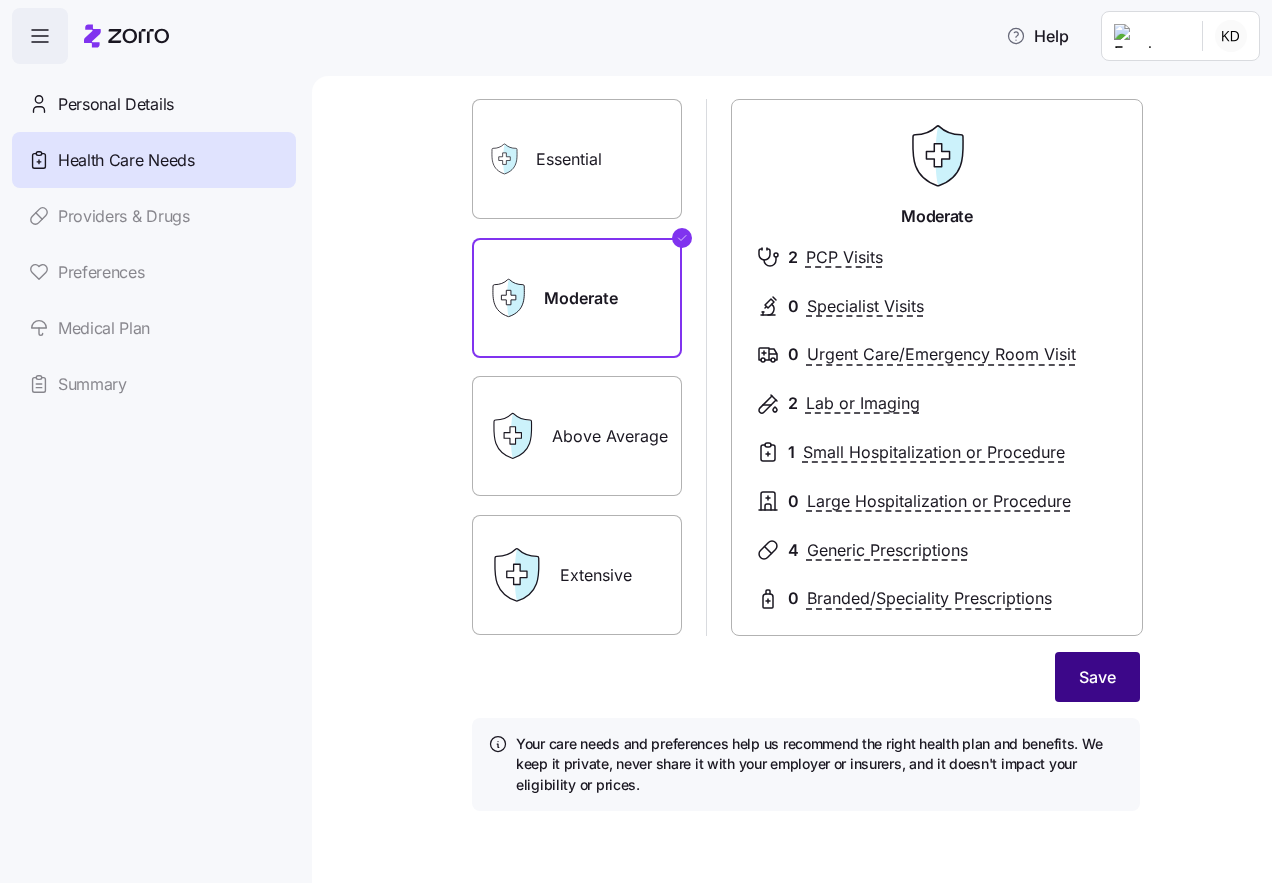 click on "Save" at bounding box center (1097, 677) 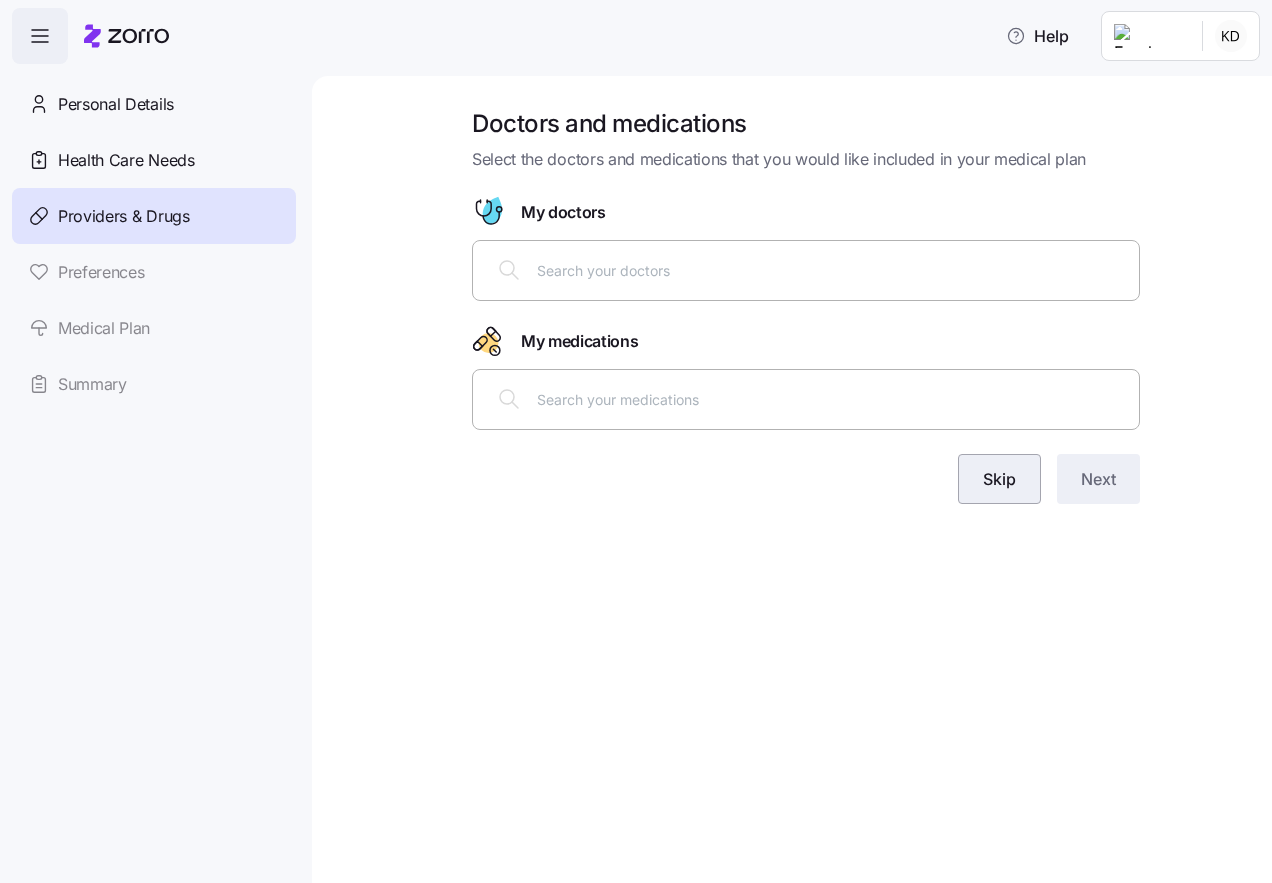 click on "Skip" at bounding box center (999, 479) 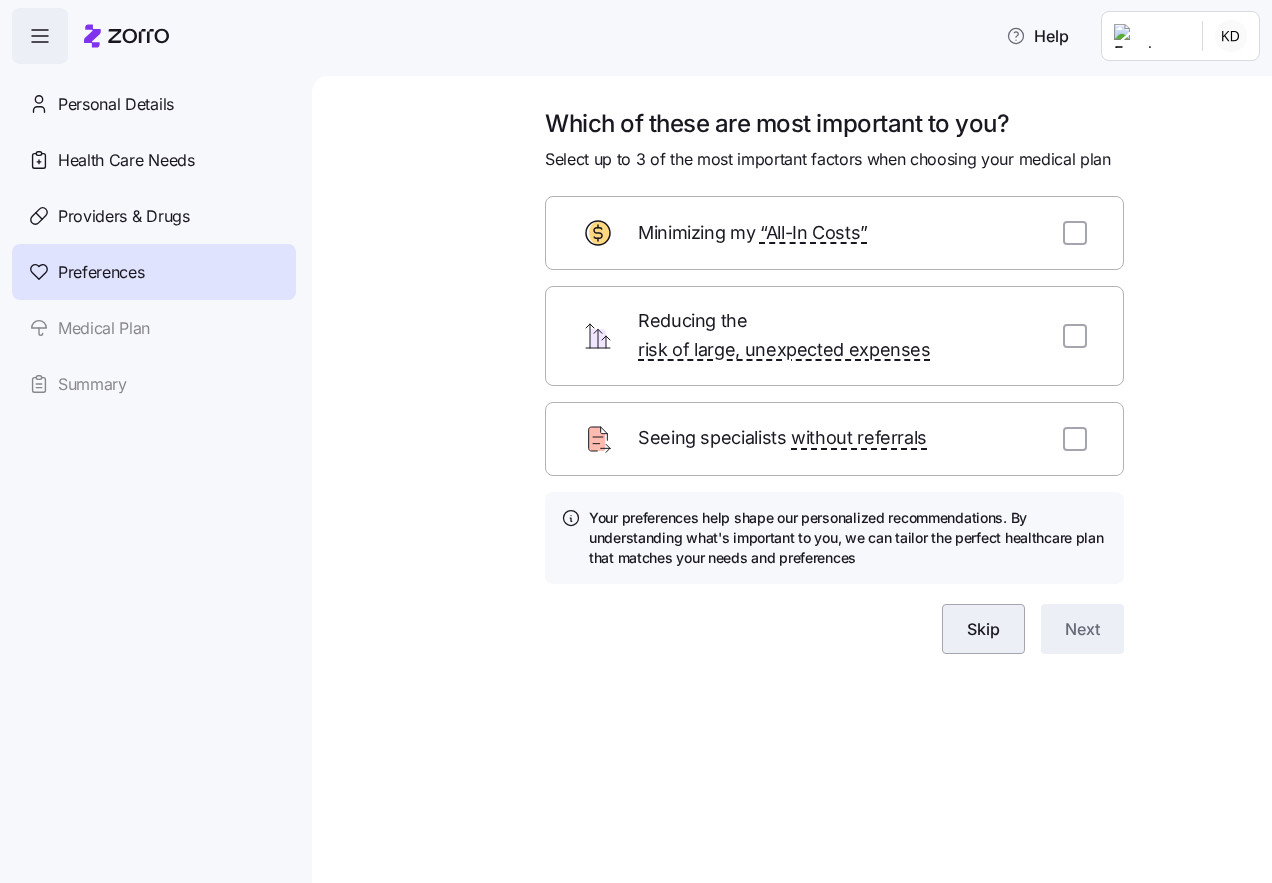 click on "Skip" at bounding box center (983, 629) 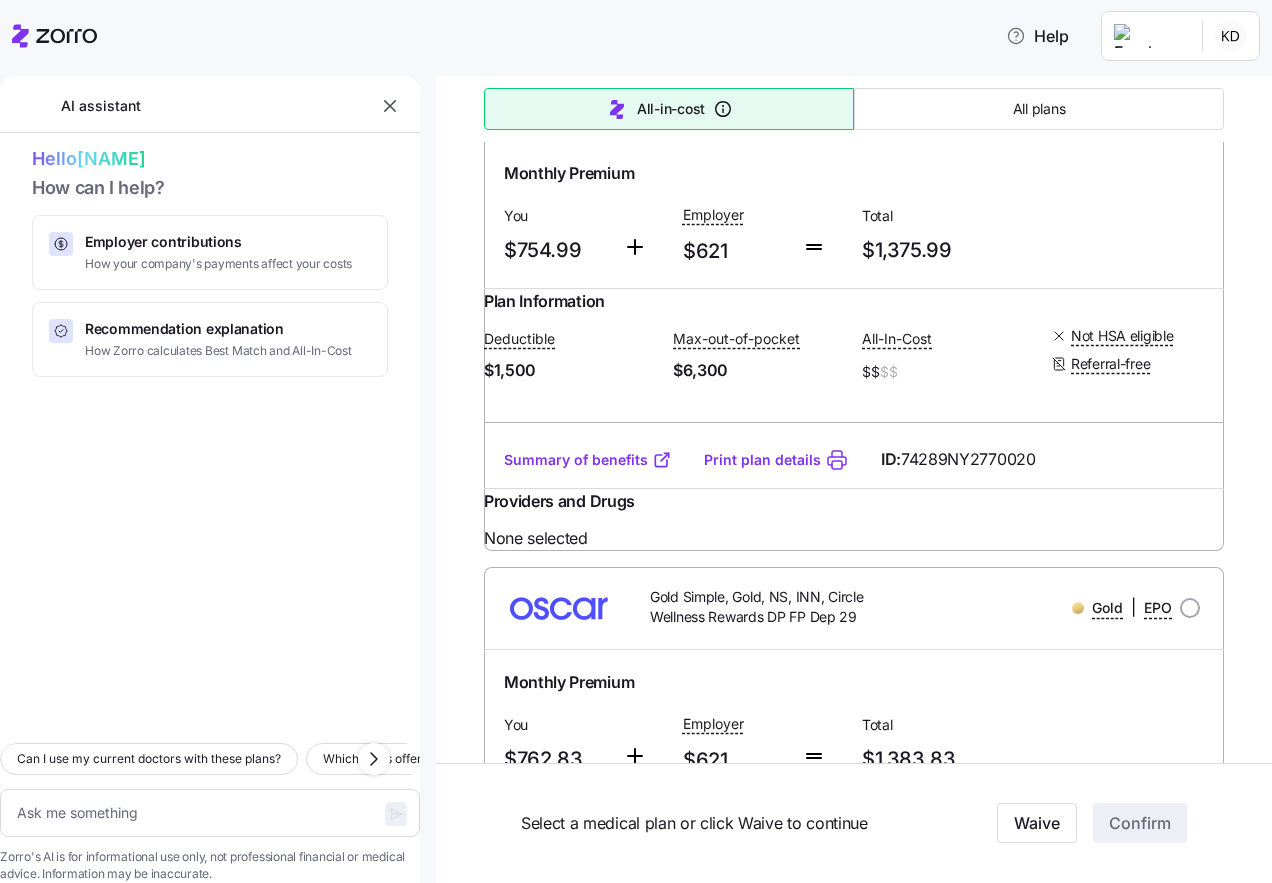 scroll, scrollTop: 4600, scrollLeft: 0, axis: vertical 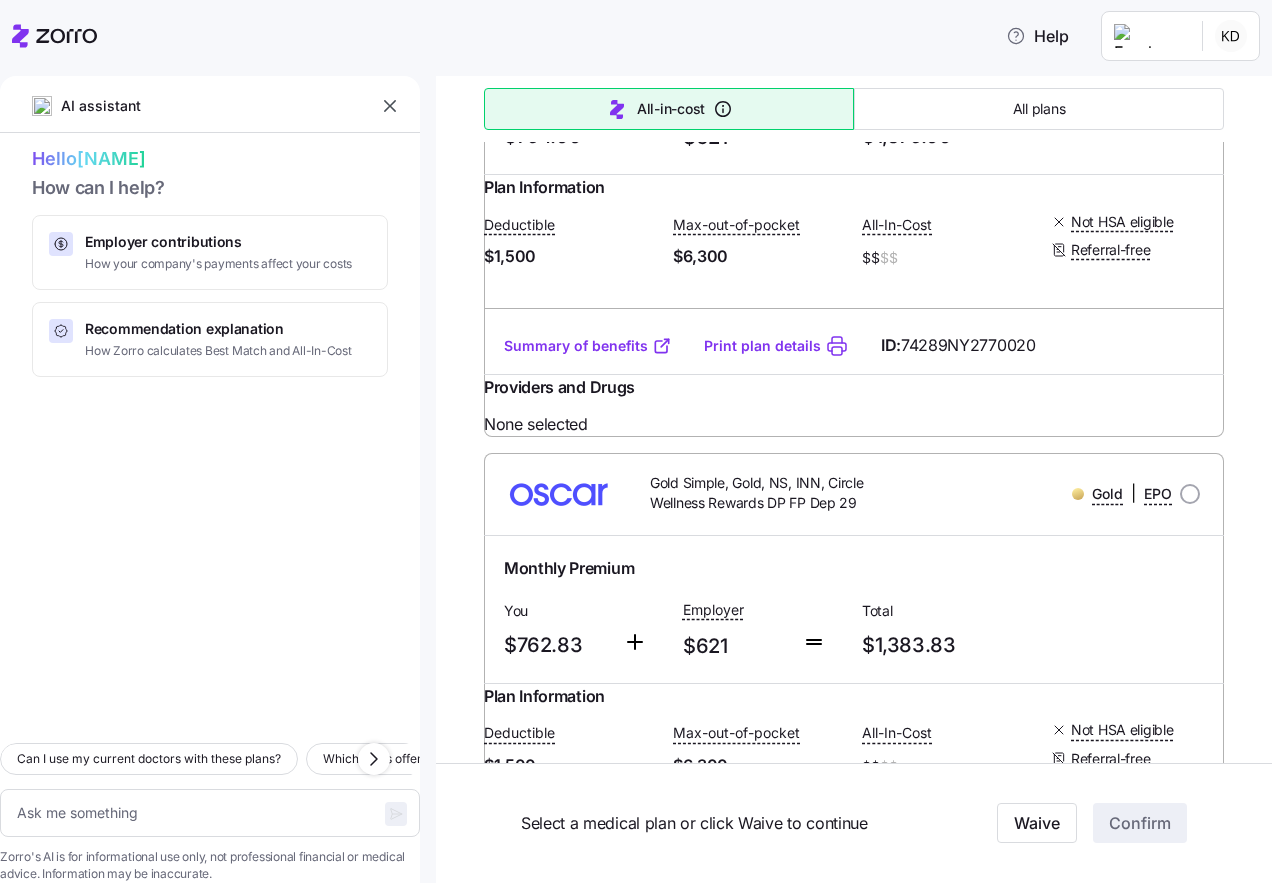type on "x" 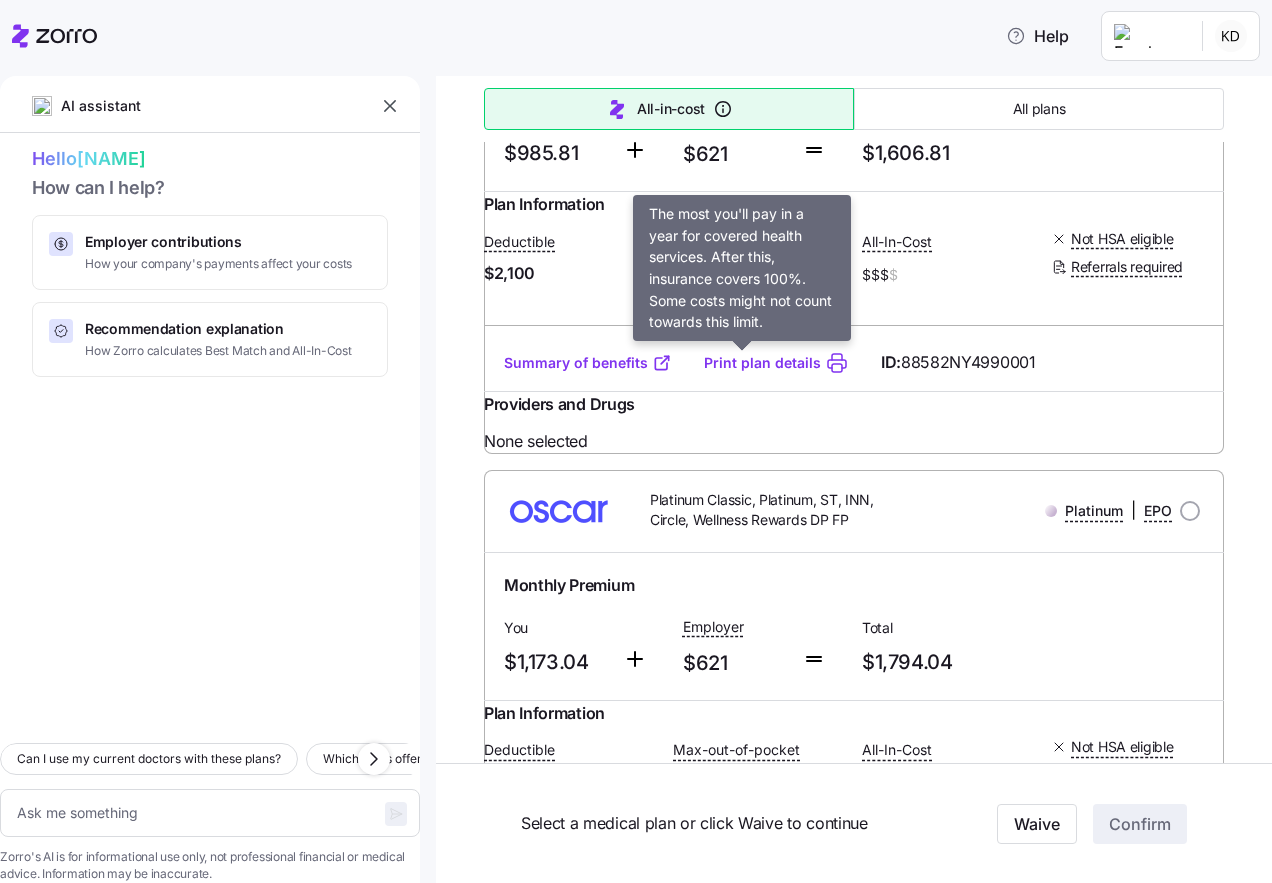 scroll, scrollTop: 6700, scrollLeft: 0, axis: vertical 